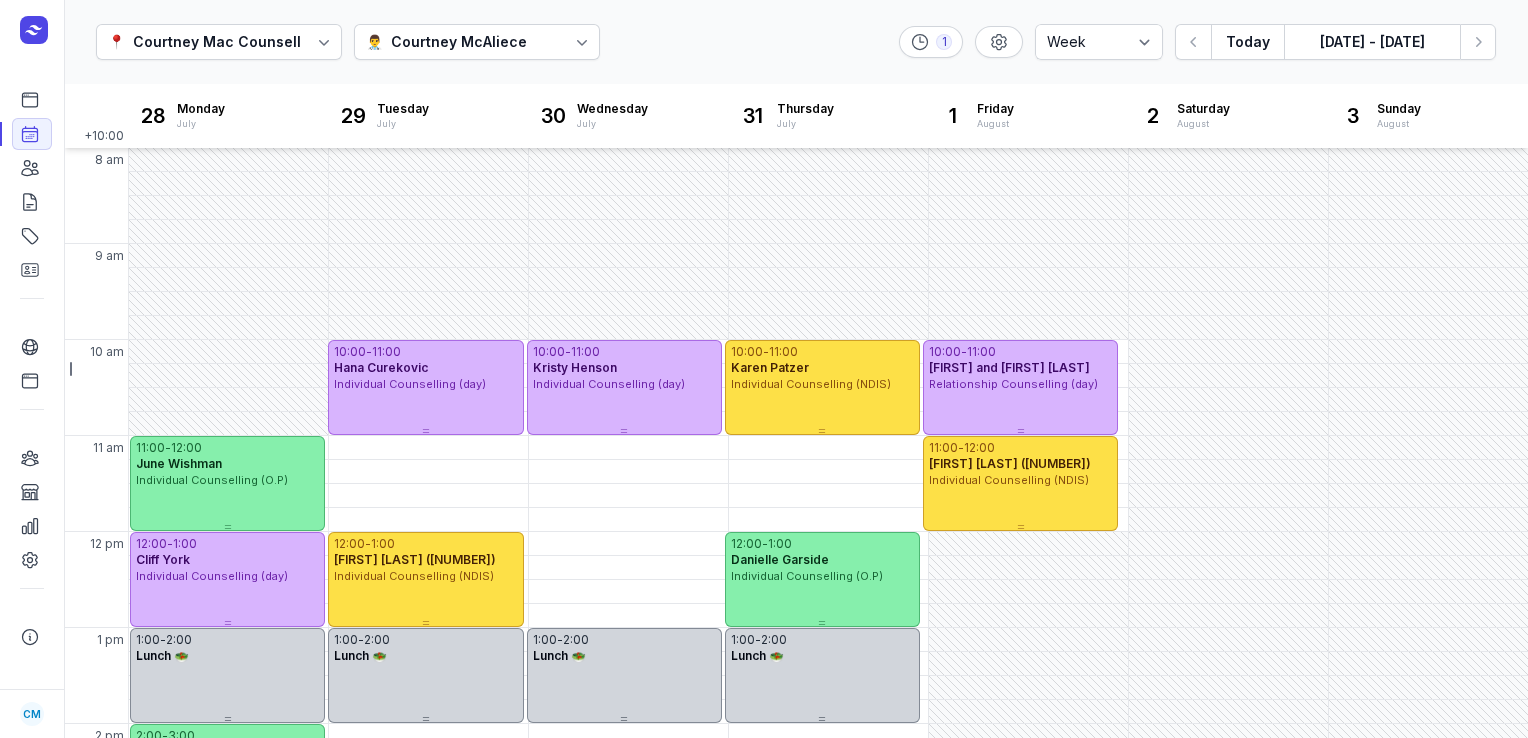 select on "week" 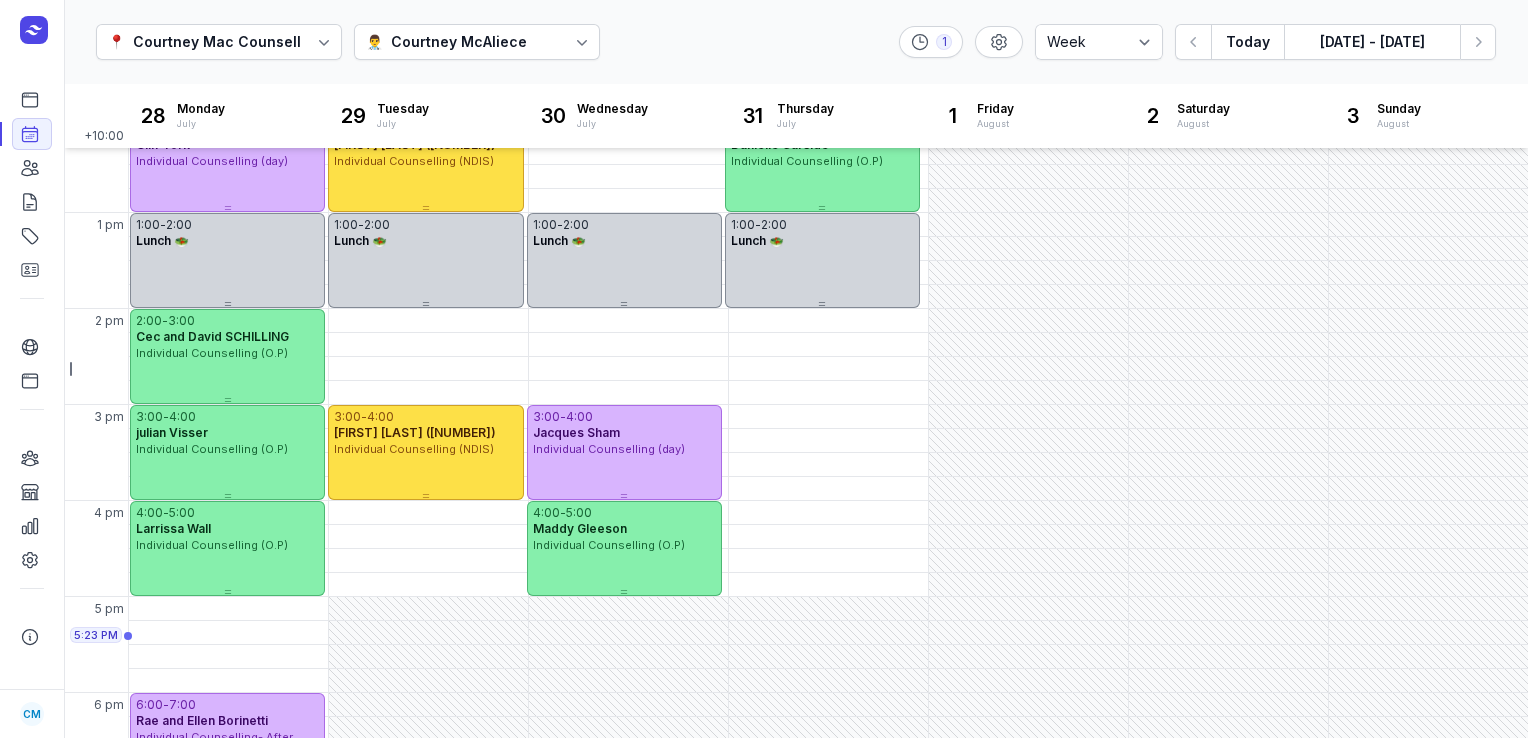 scroll, scrollTop: 0, scrollLeft: 0, axis: both 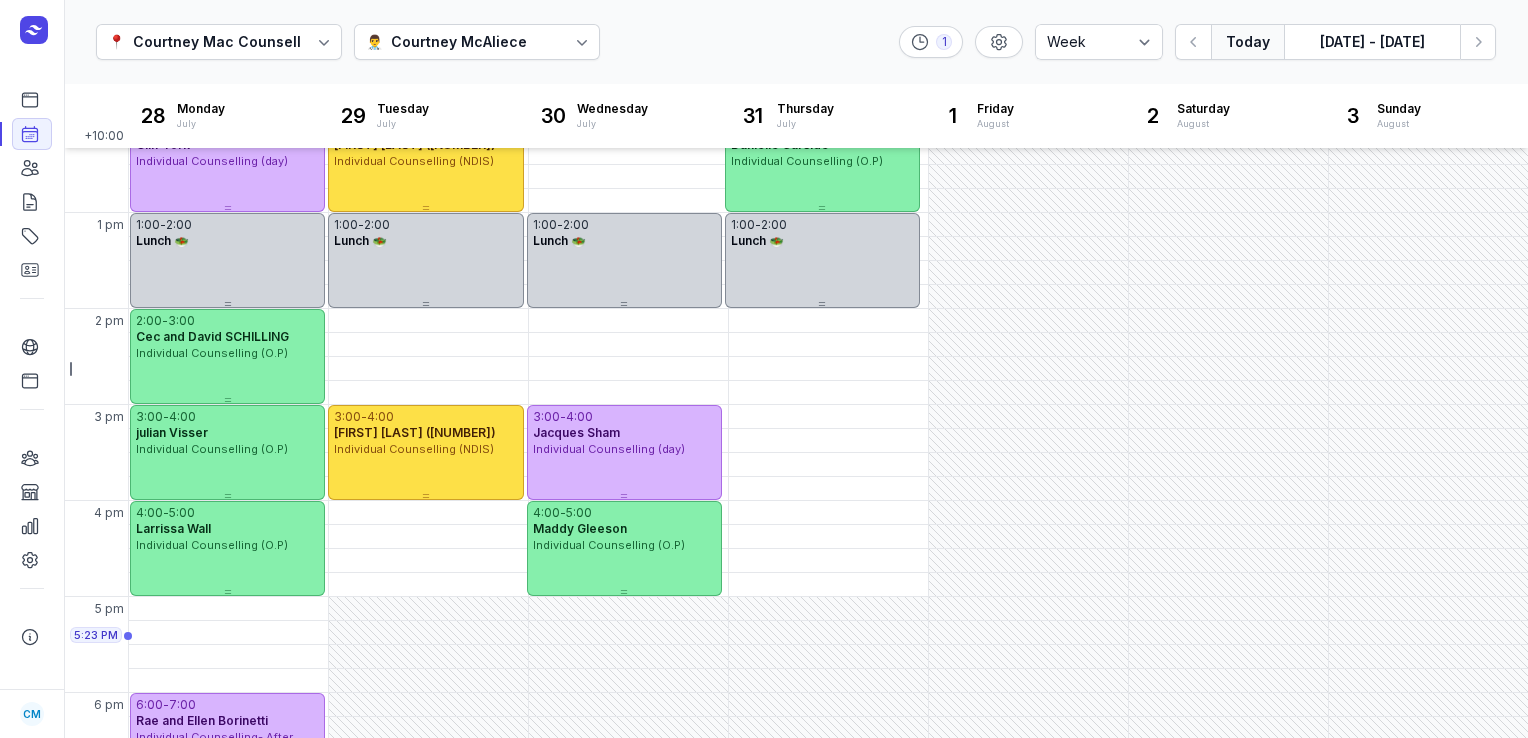 click on "Today" at bounding box center (1247, 42) 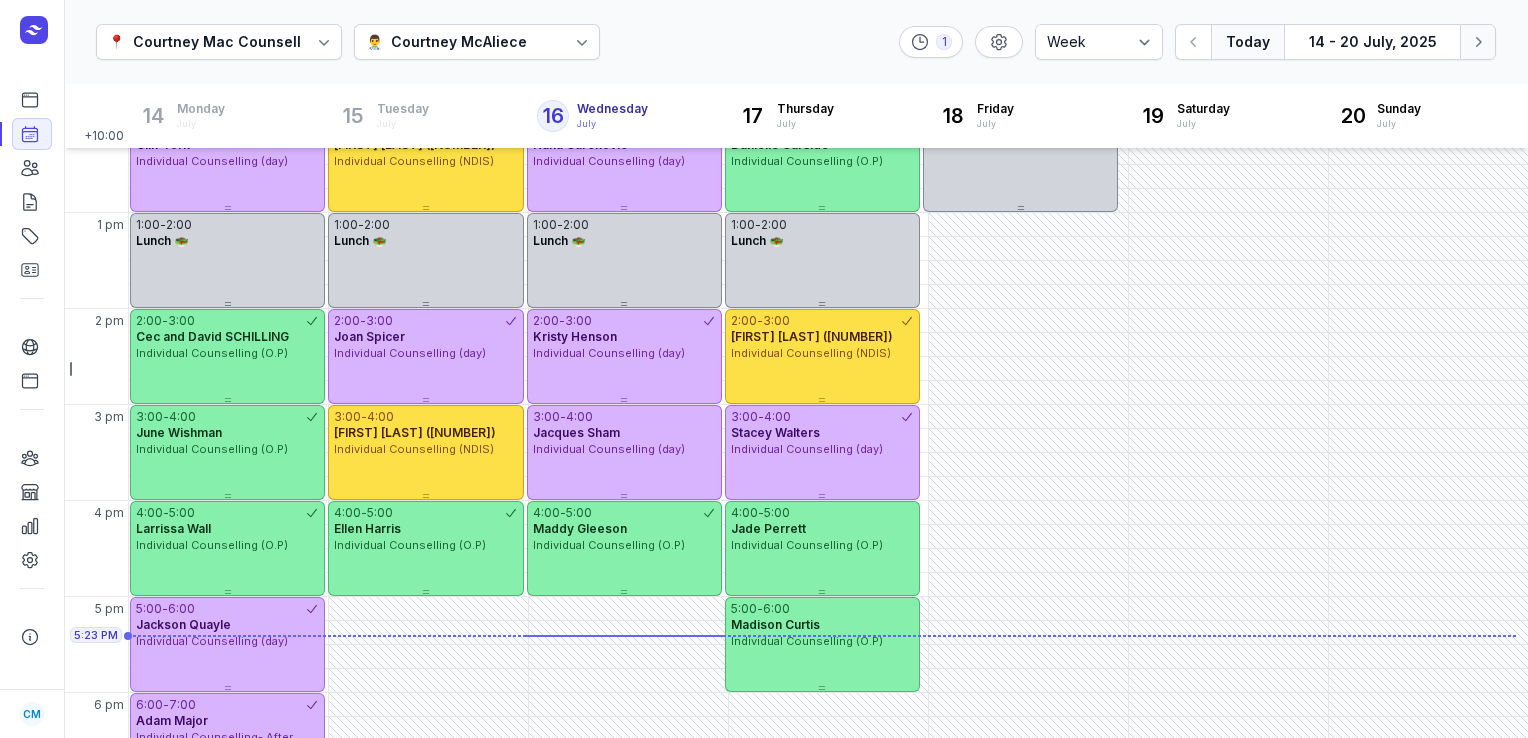 click 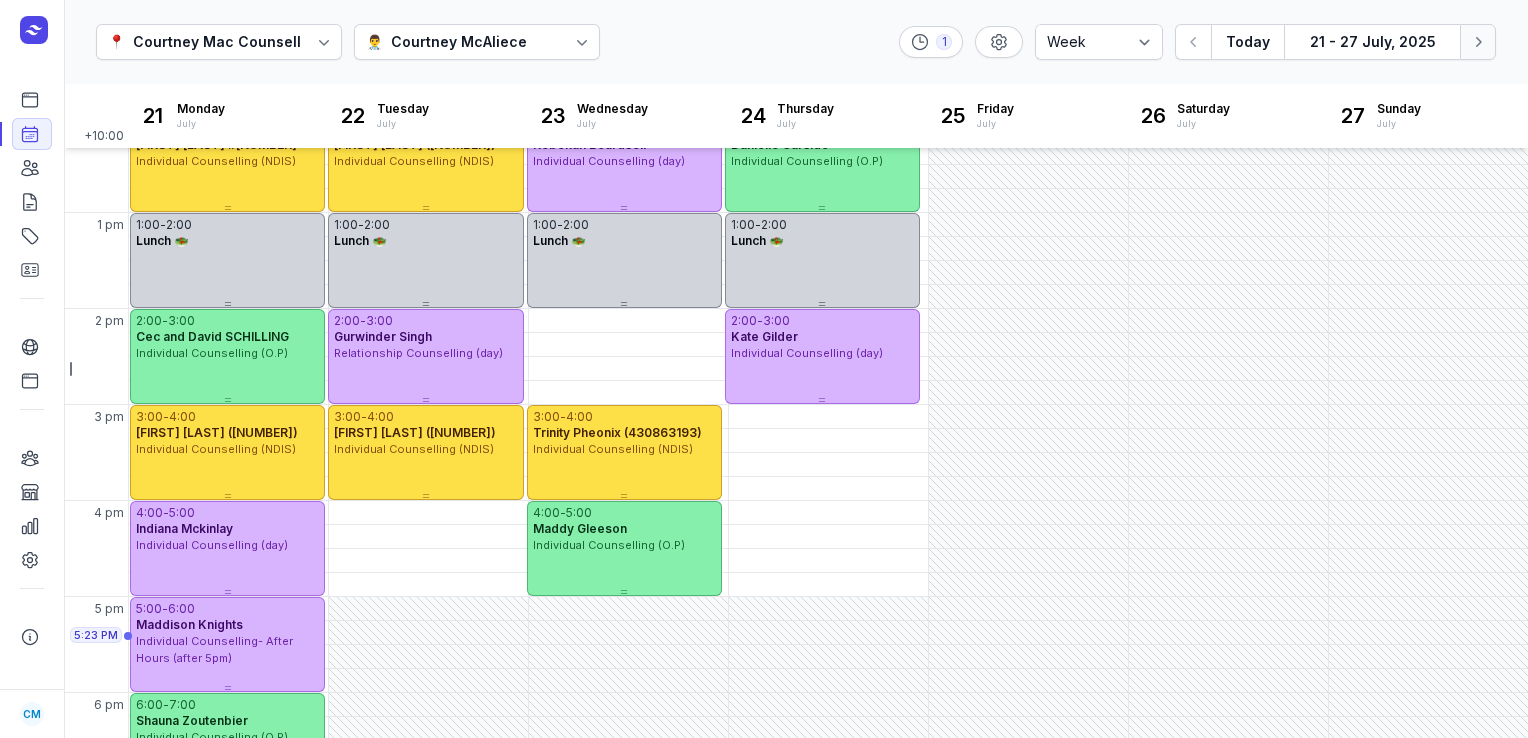 click 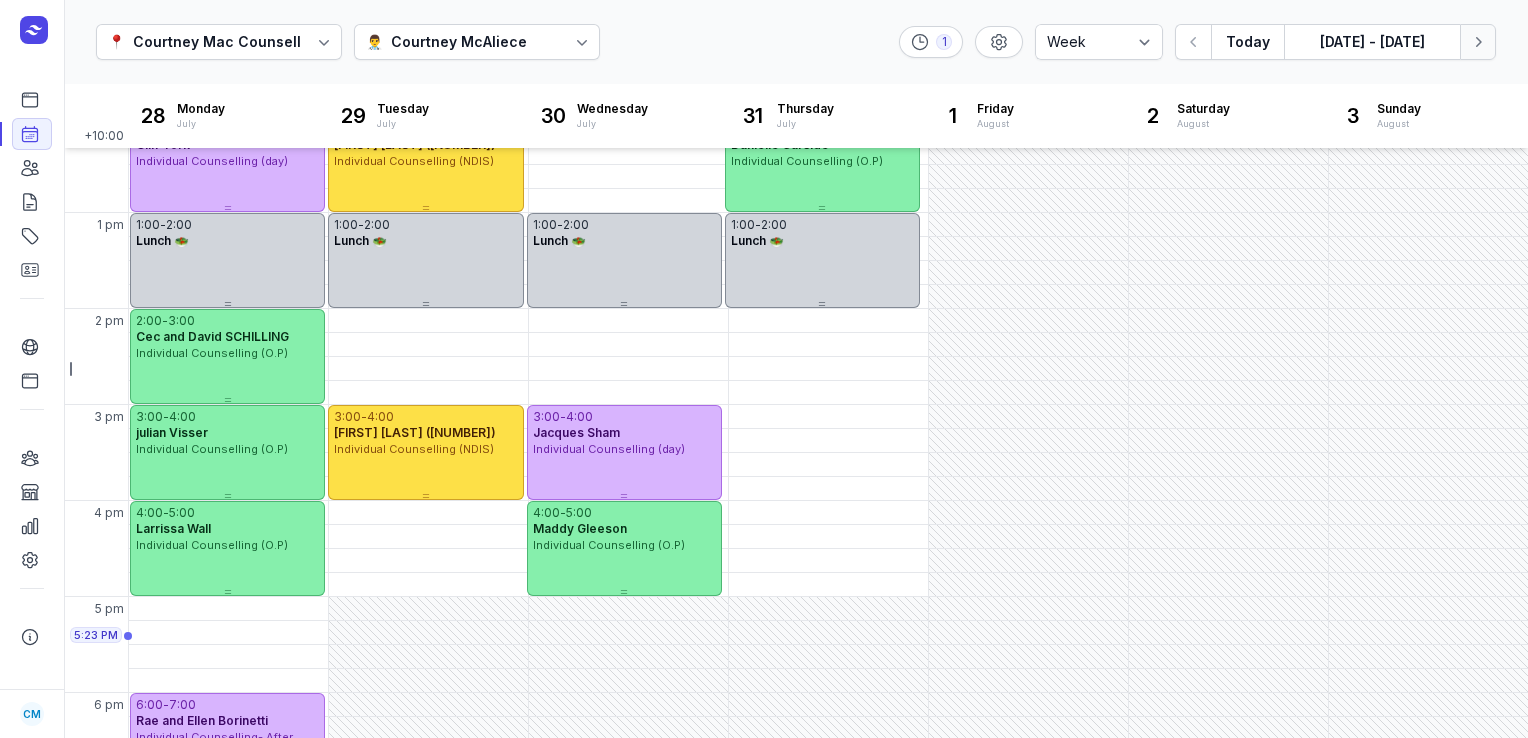 click 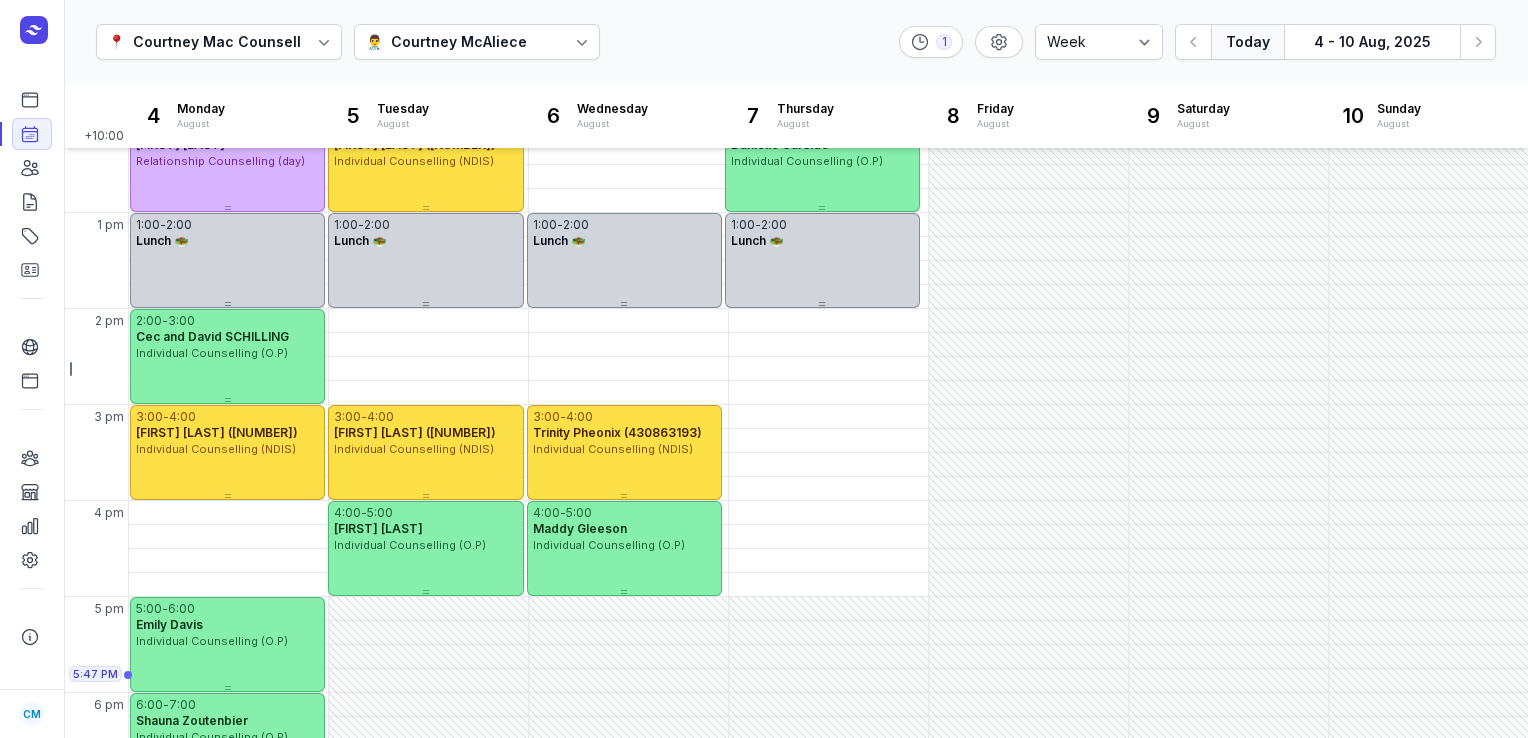 click on "Today" at bounding box center [1247, 42] 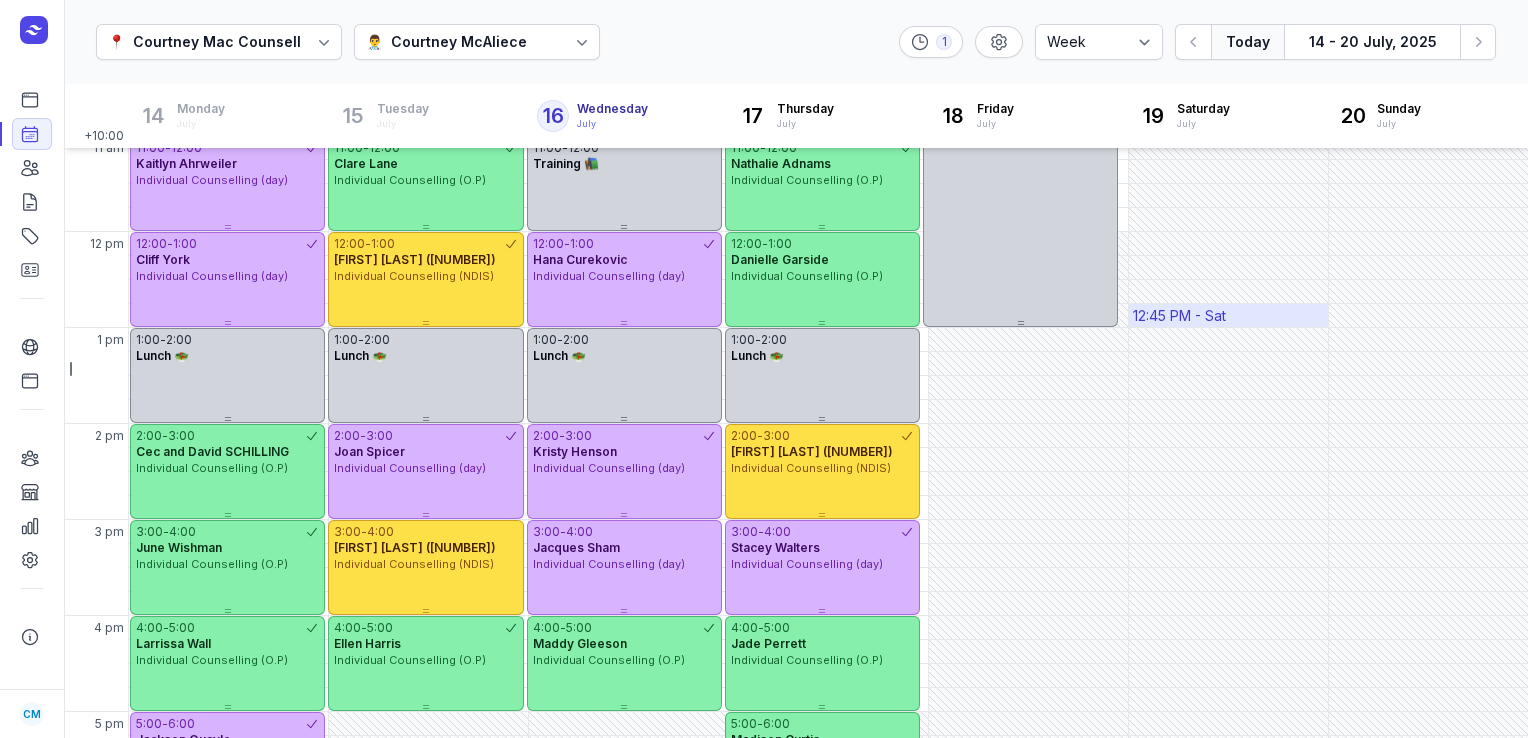 scroll, scrollTop: 309, scrollLeft: 0, axis: vertical 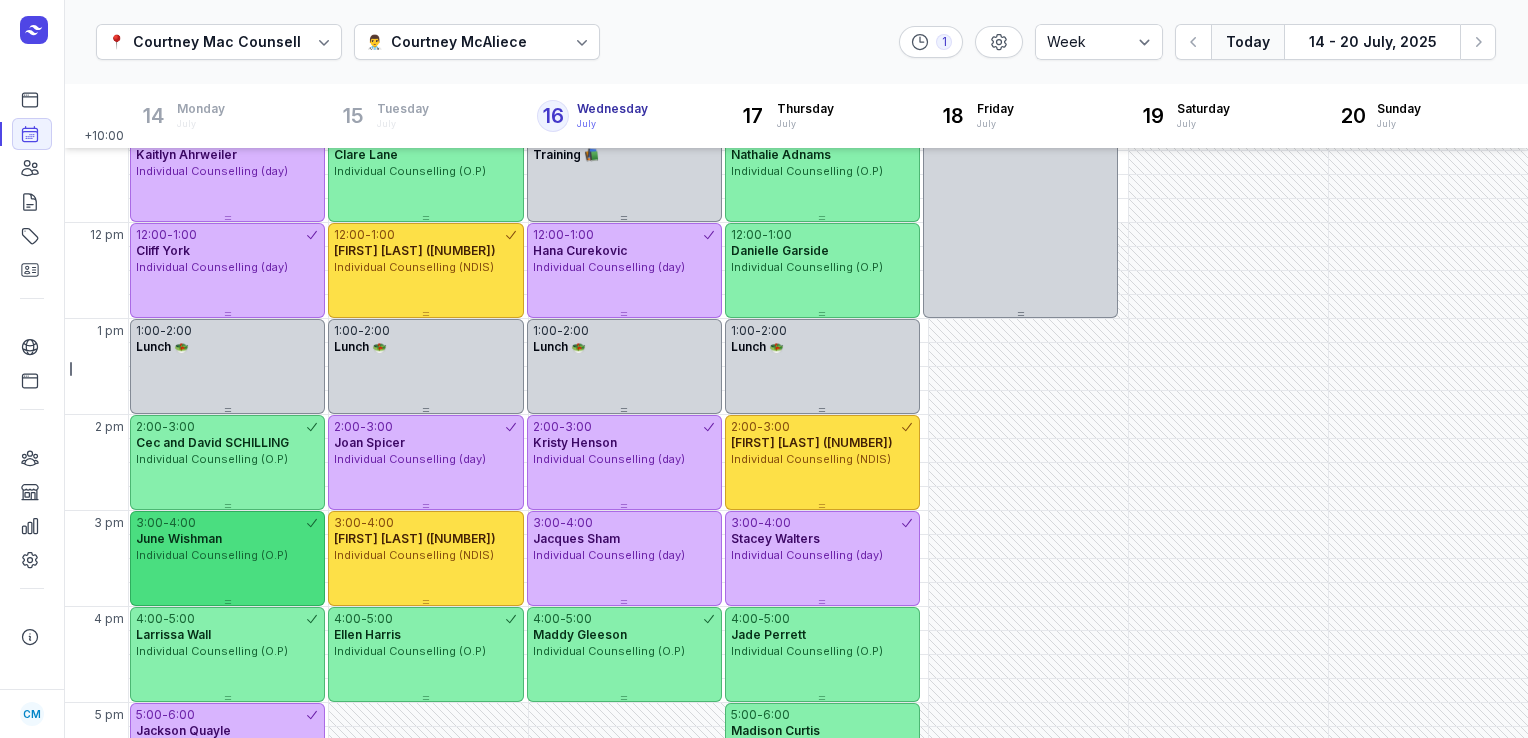 click on "4:00" at bounding box center (182, 523) 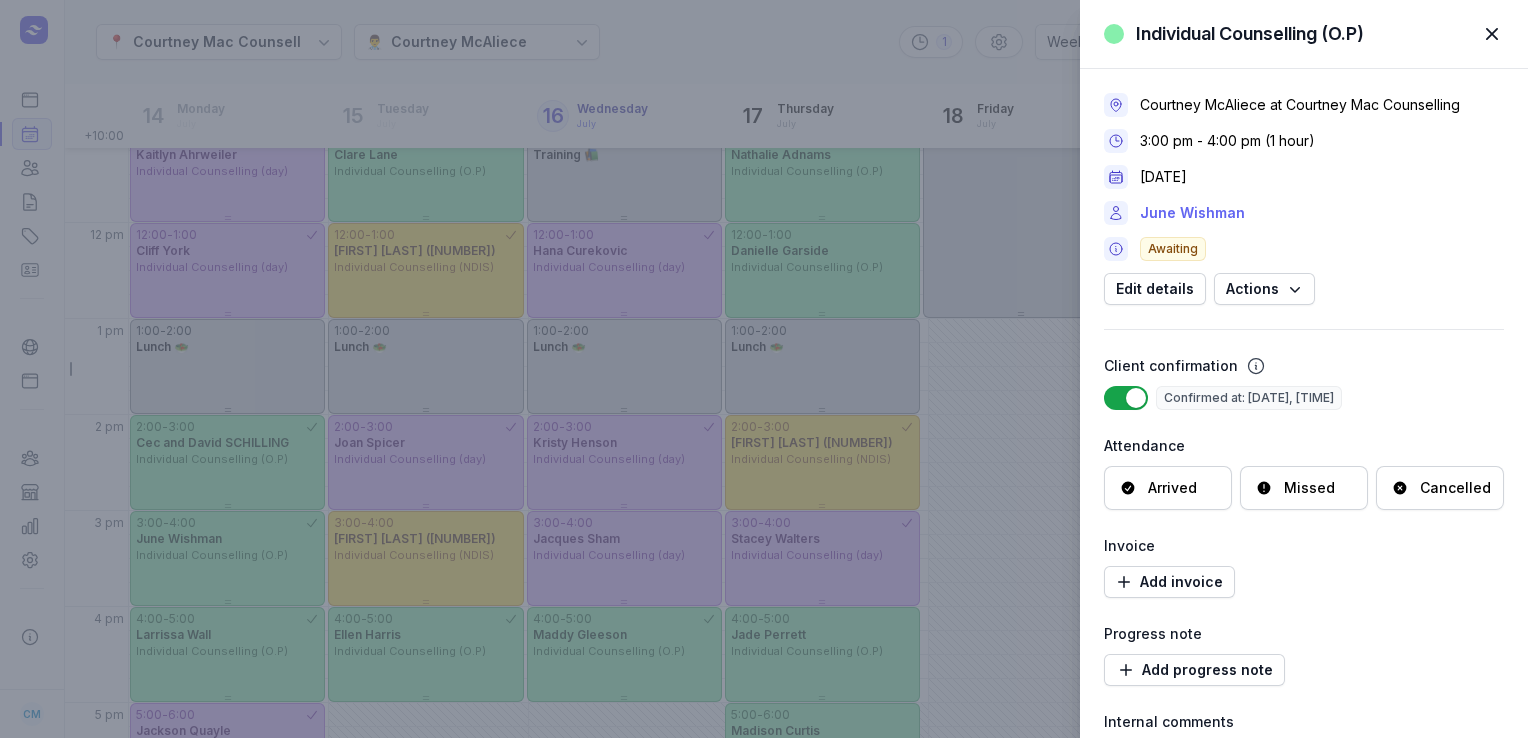 click on "June Wishman" at bounding box center [1192, 213] 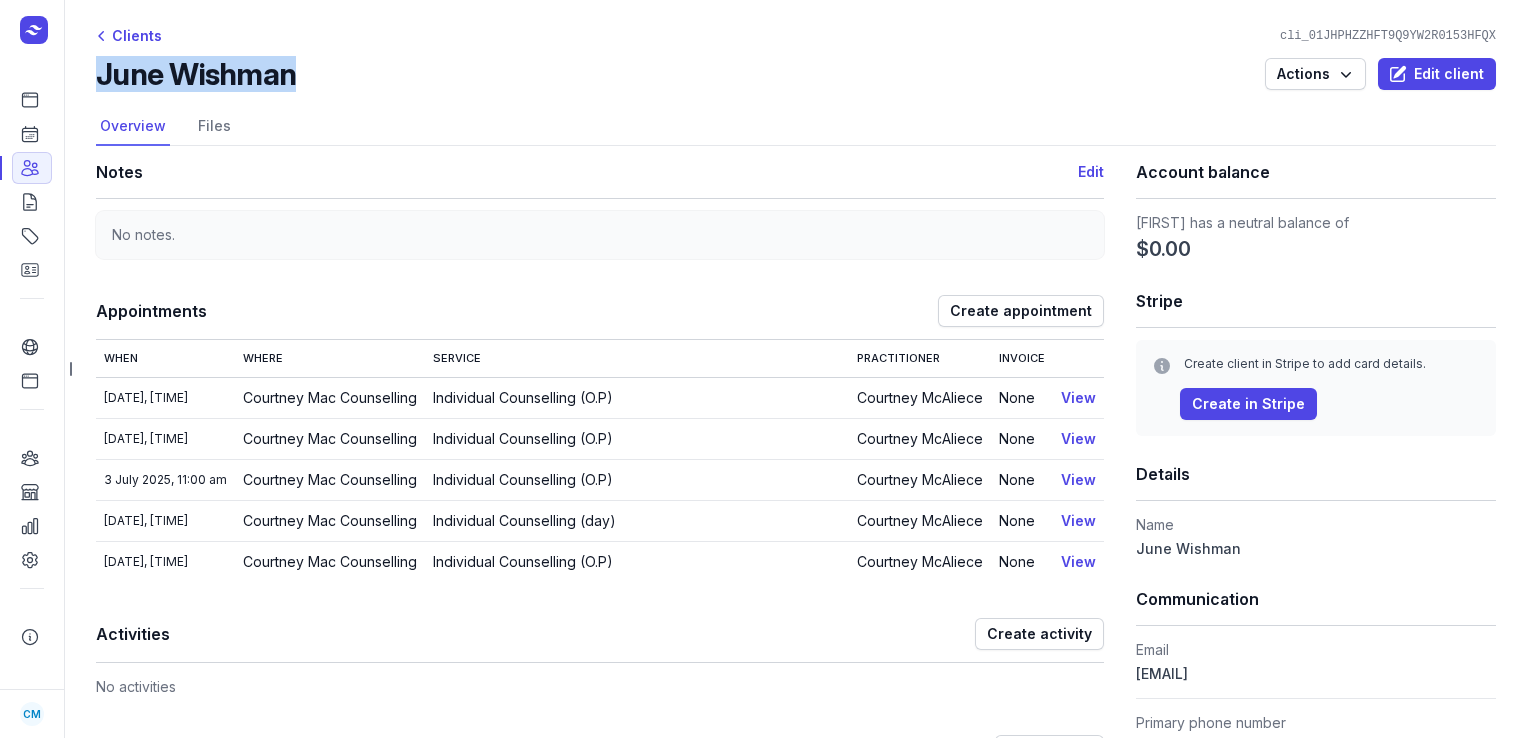 drag, startPoint x: 344, startPoint y: 61, endPoint x: 100, endPoint y: 75, distance: 244.4013 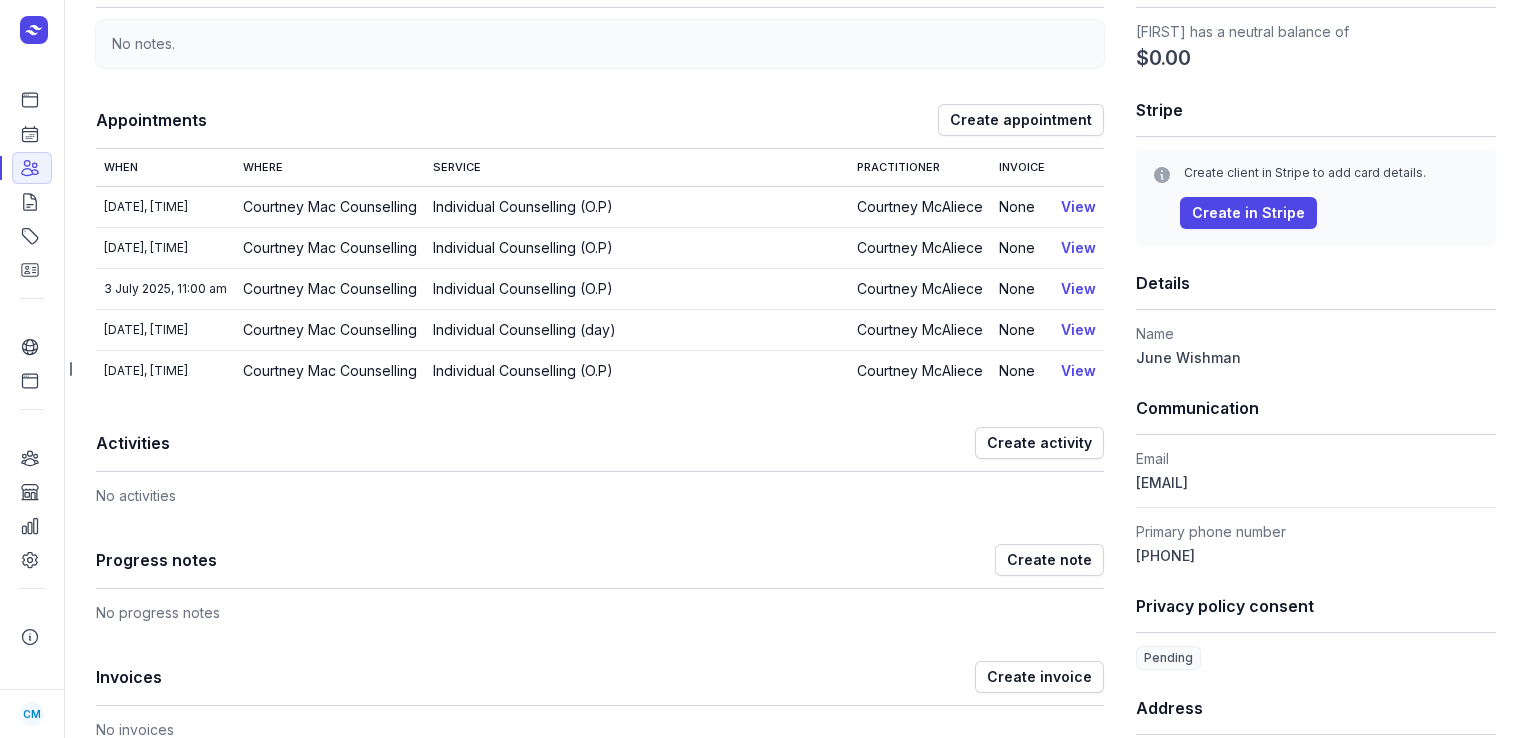 scroll, scrollTop: 211, scrollLeft: 0, axis: vertical 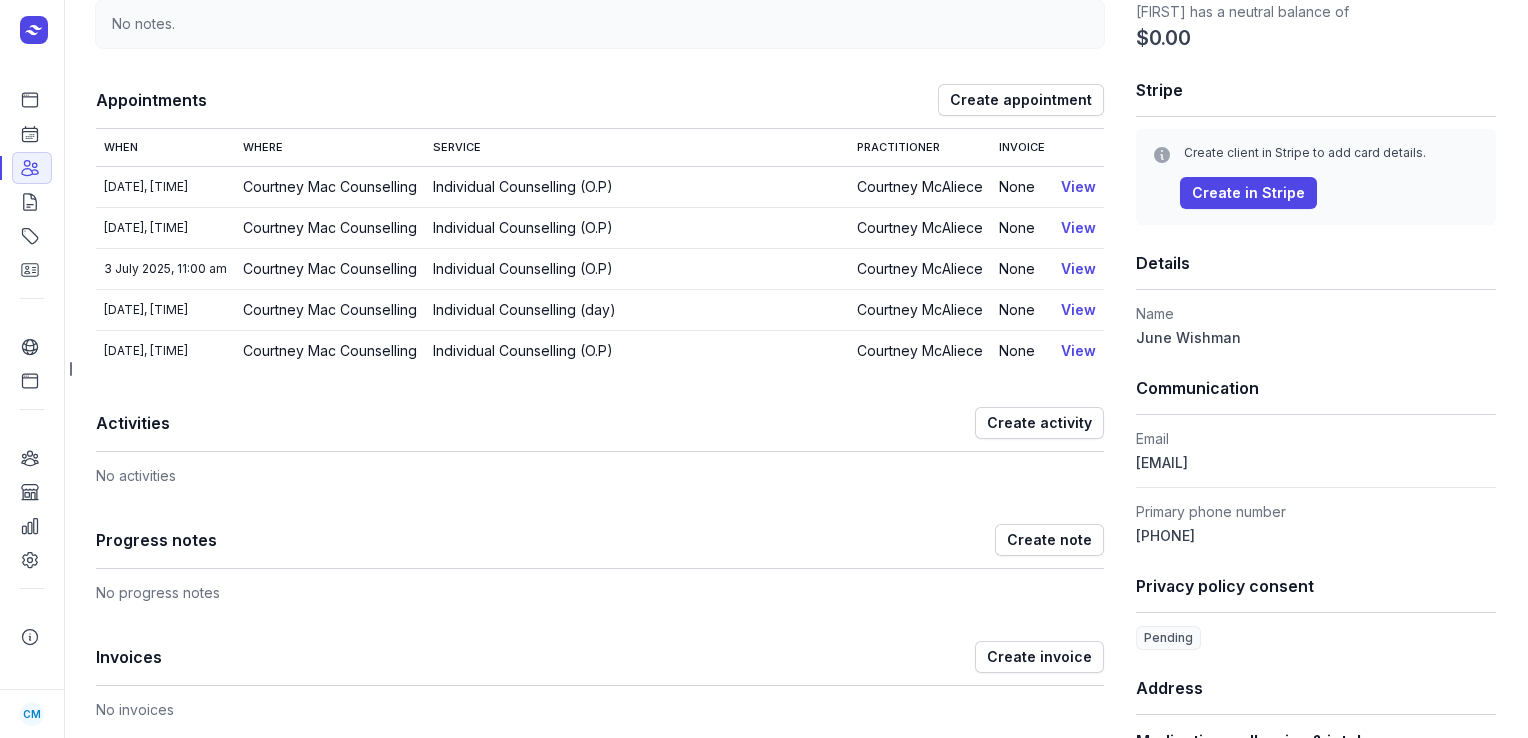 drag, startPoint x: 1306, startPoint y: 468, endPoint x: 1120, endPoint y: 458, distance: 186.26862 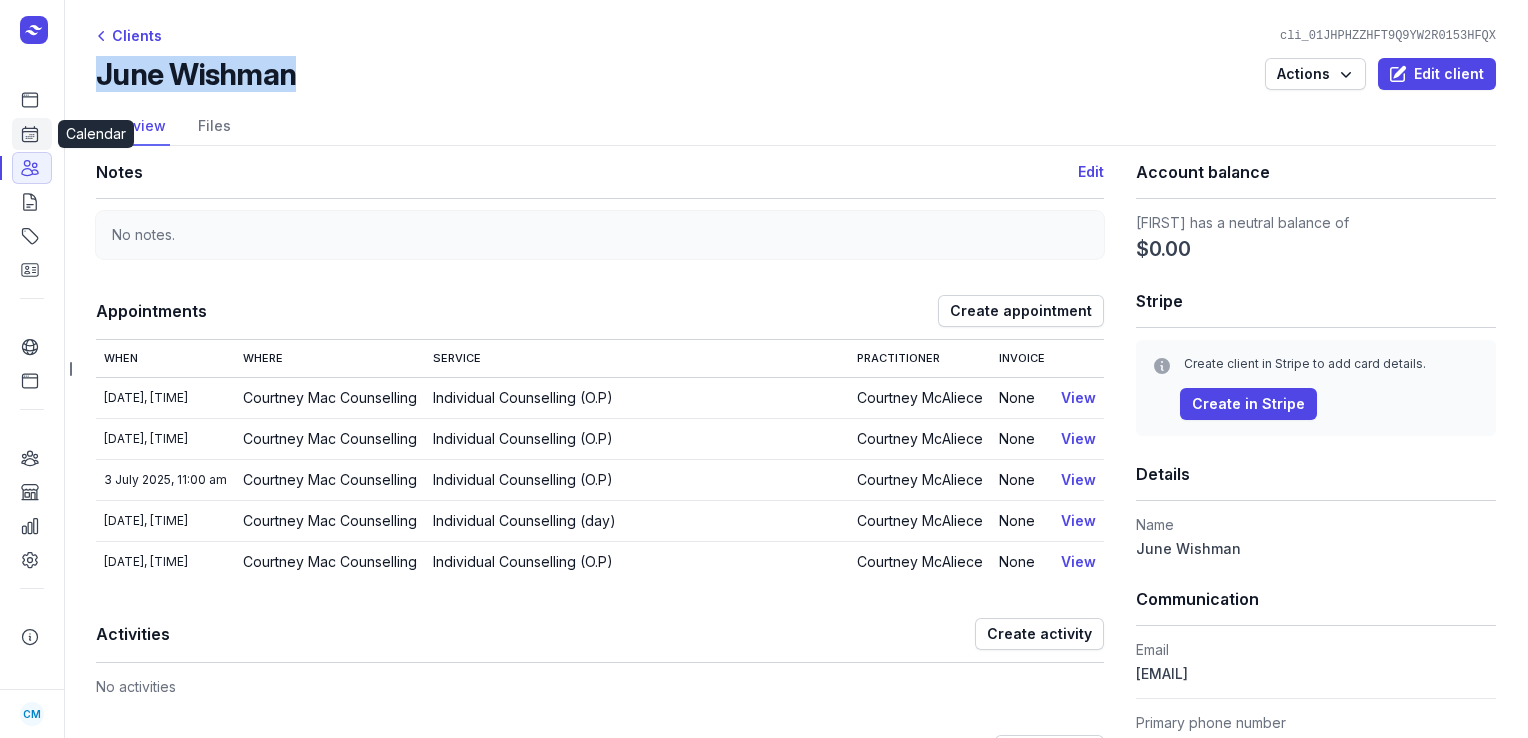 click 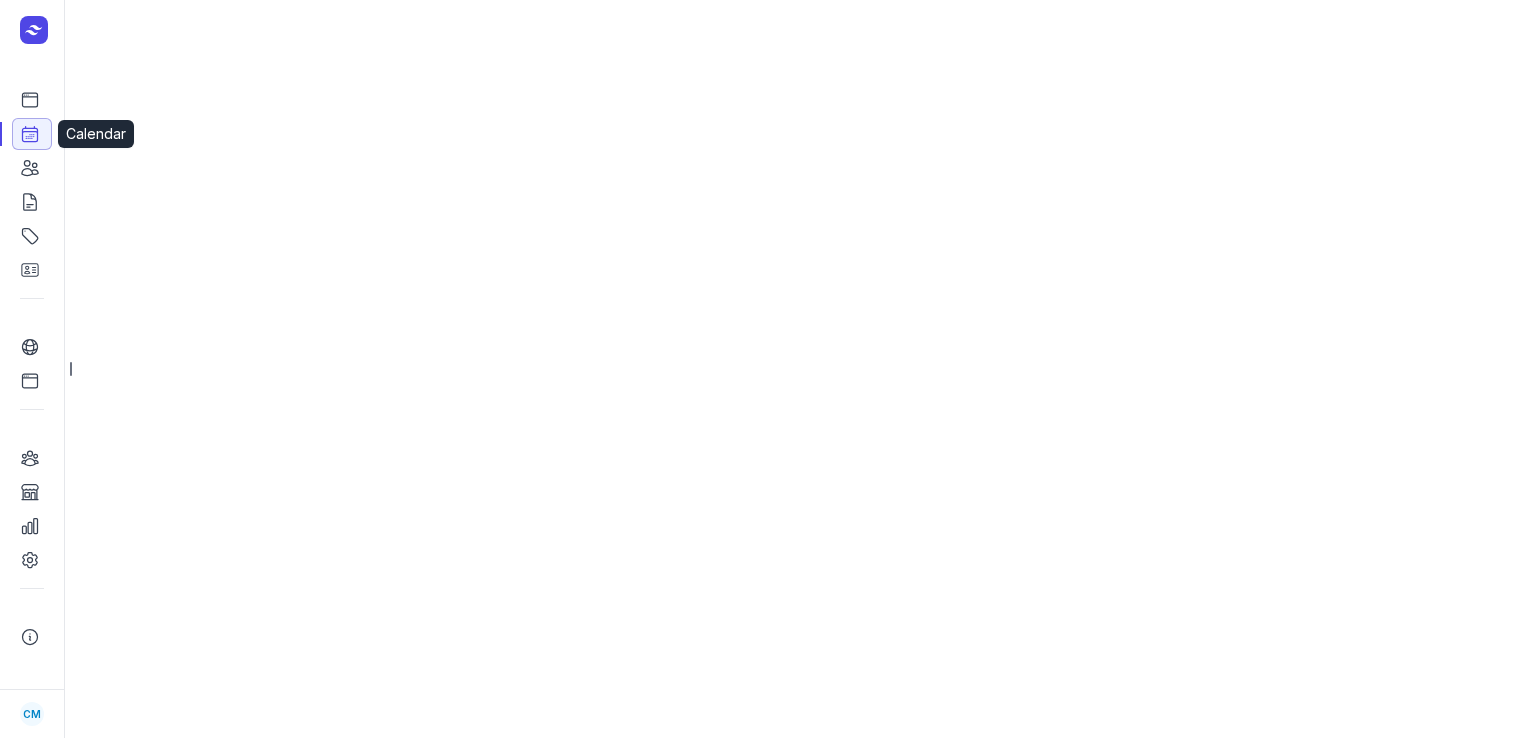 select on "week" 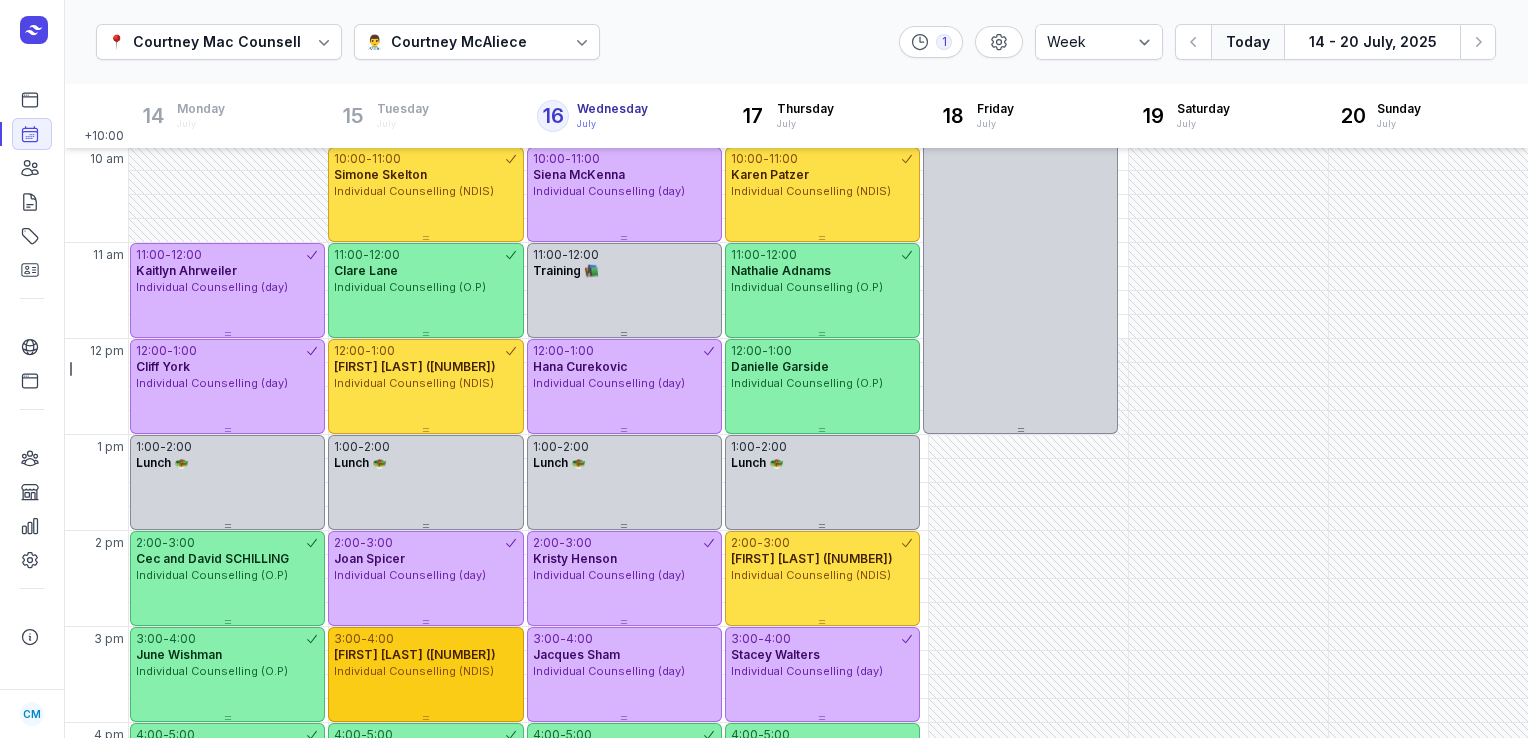 scroll, scrollTop: 162, scrollLeft: 0, axis: vertical 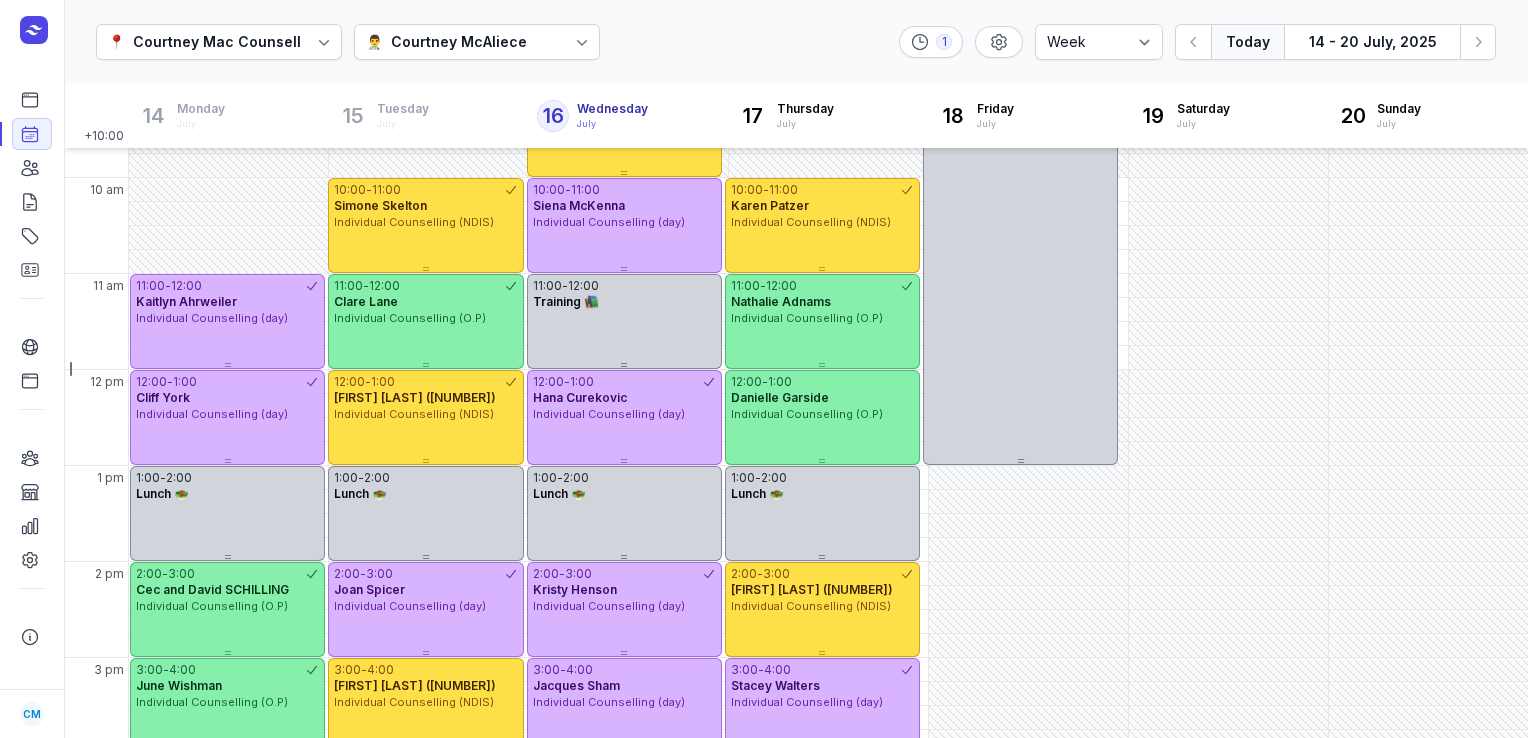 click on "👨‍⚕️ Courtney McAliece" at bounding box center (477, 42) 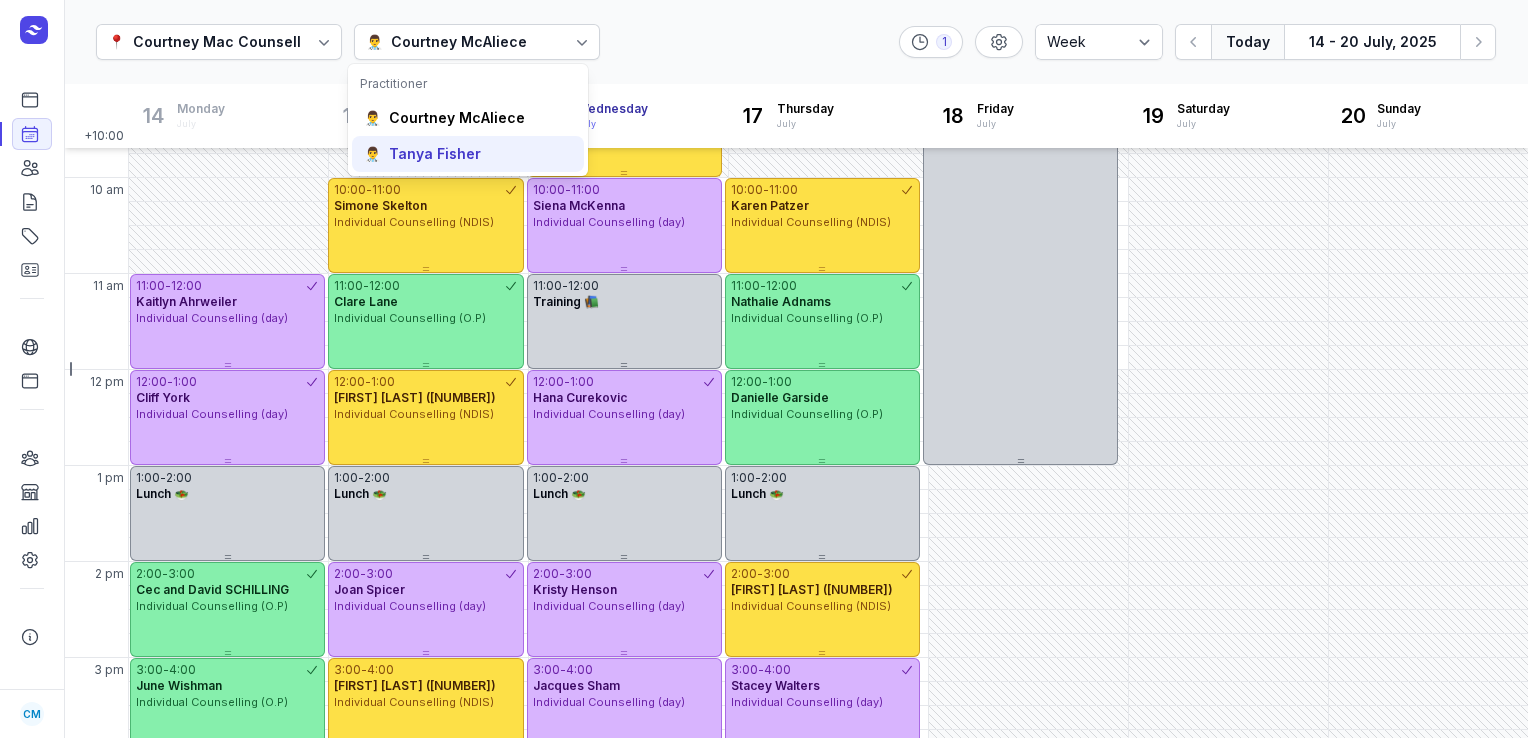 click on "Tanya Fisher" at bounding box center (435, 154) 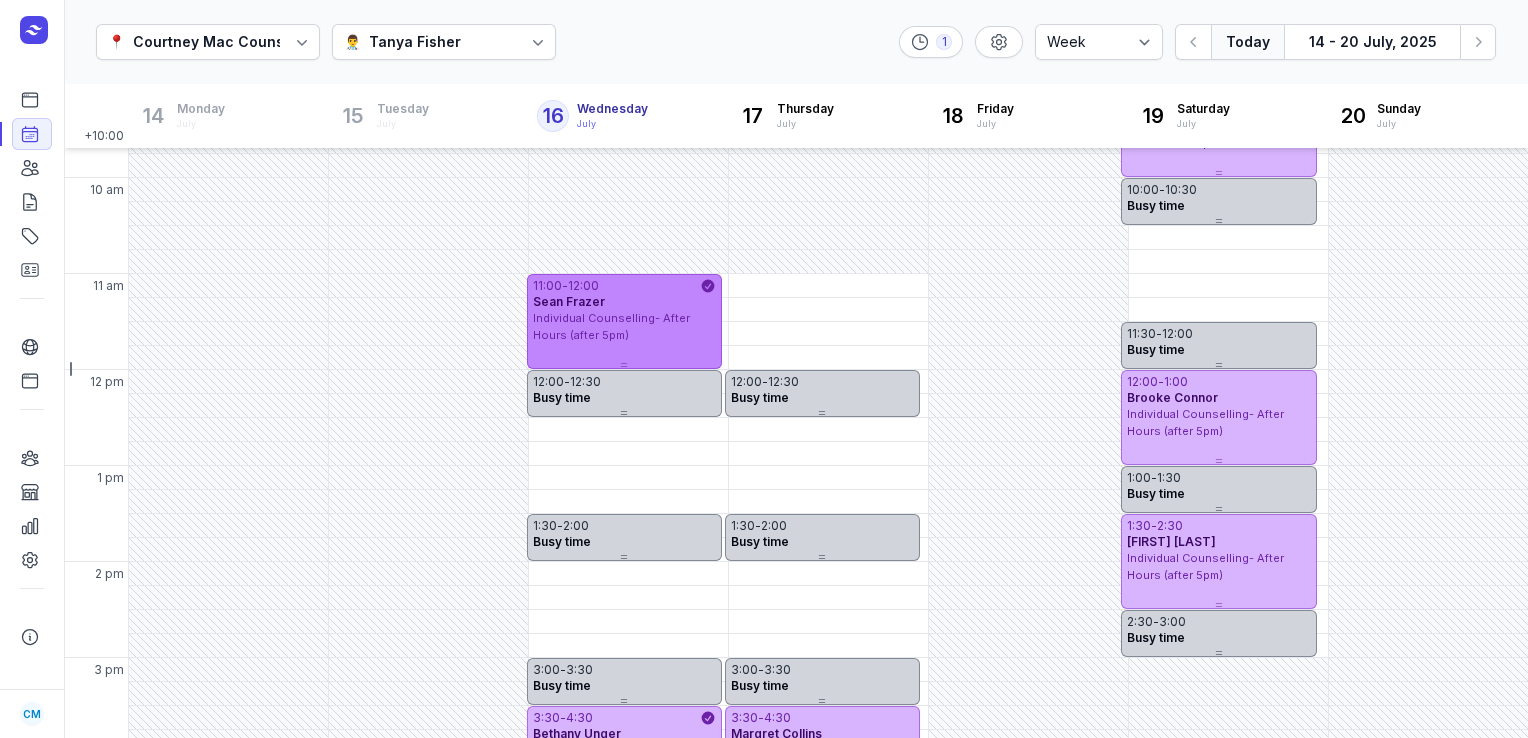click on "12:00" at bounding box center [583, 286] 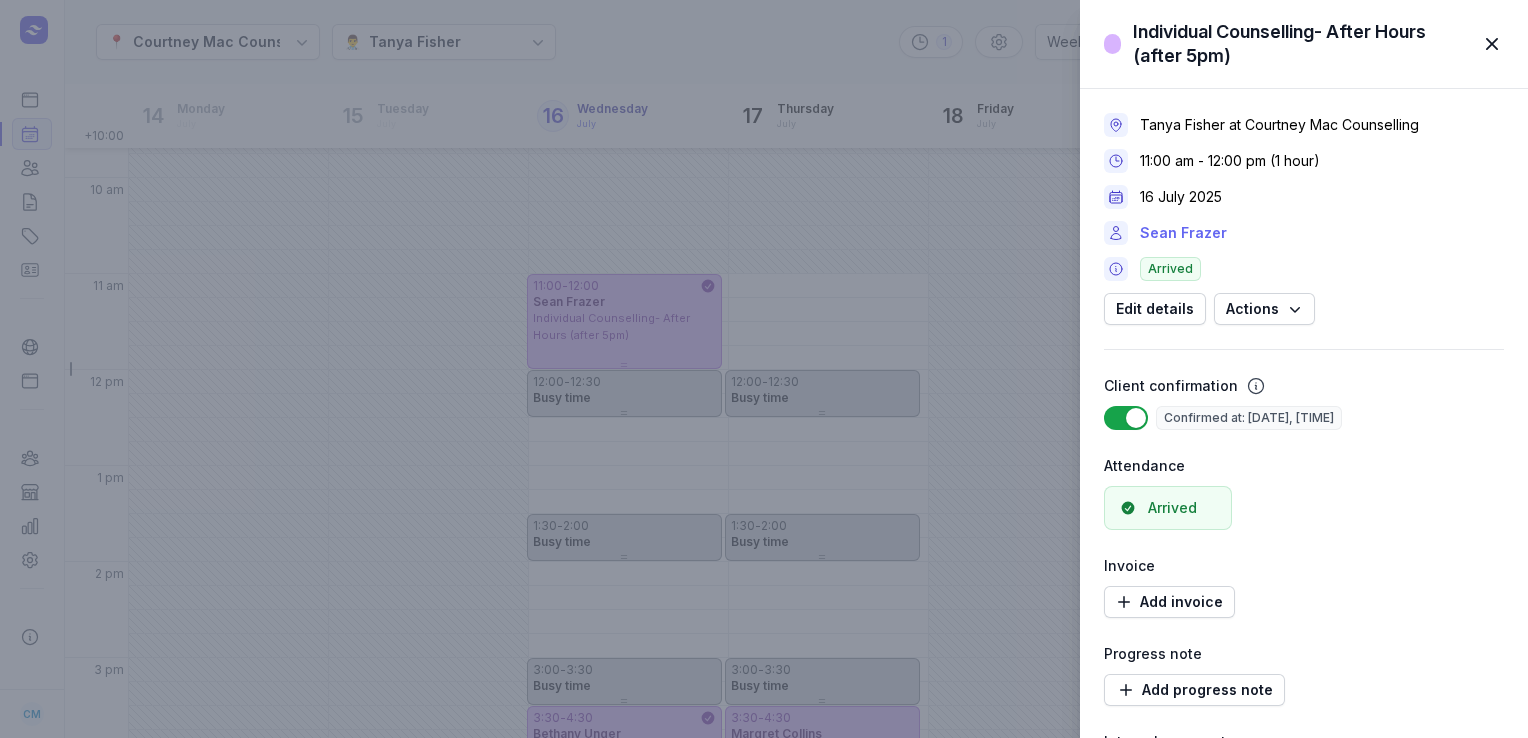 click on "Sean Frazer" at bounding box center (1183, 233) 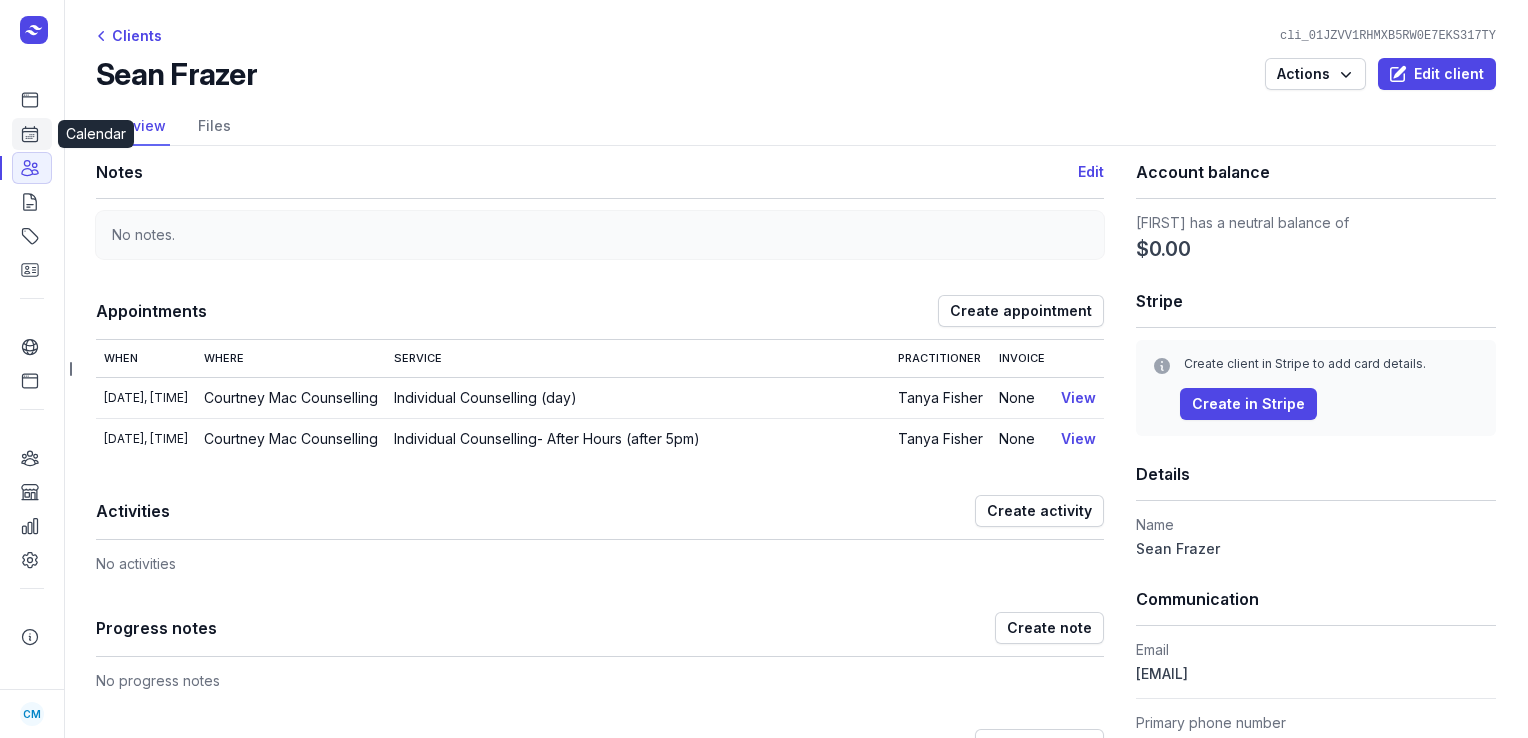 click 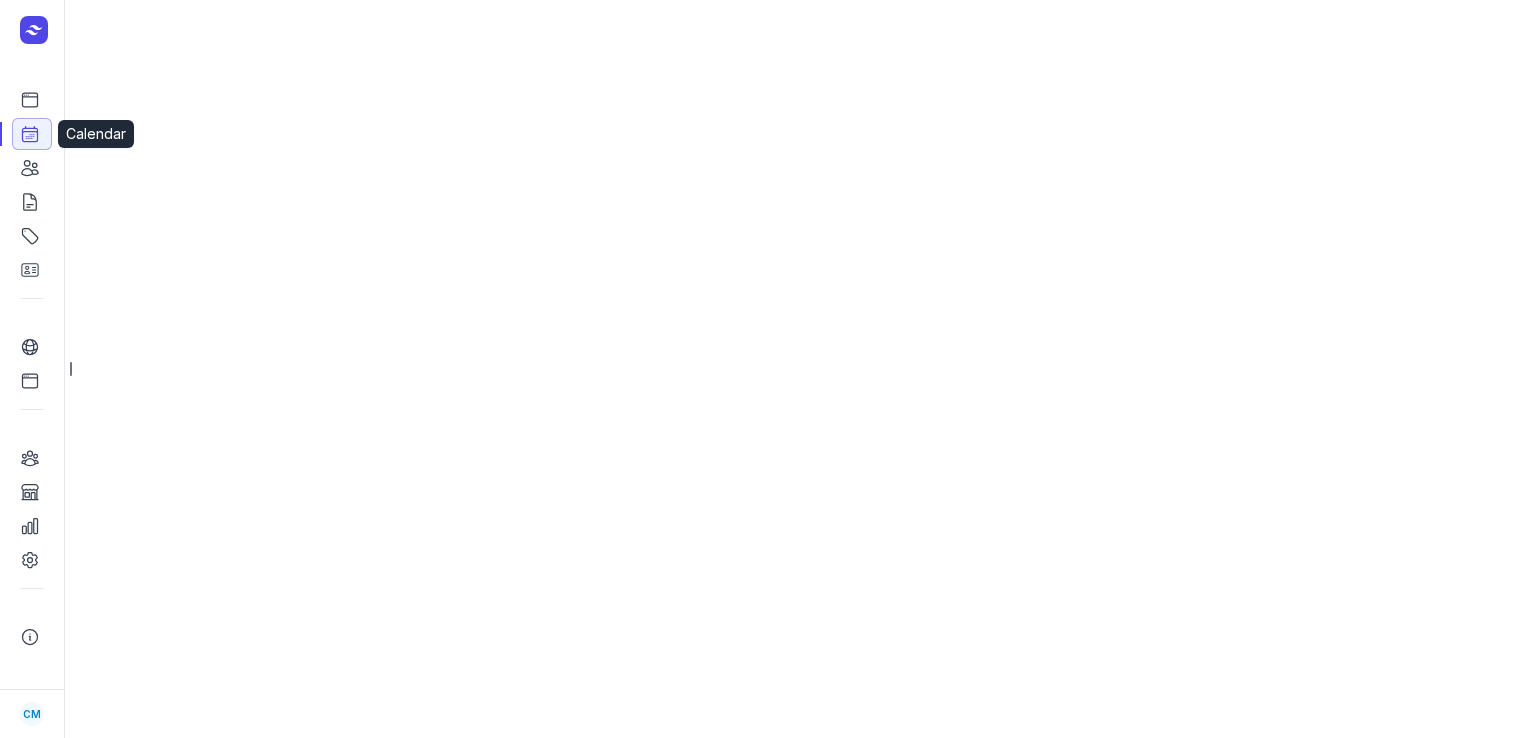 select on "week" 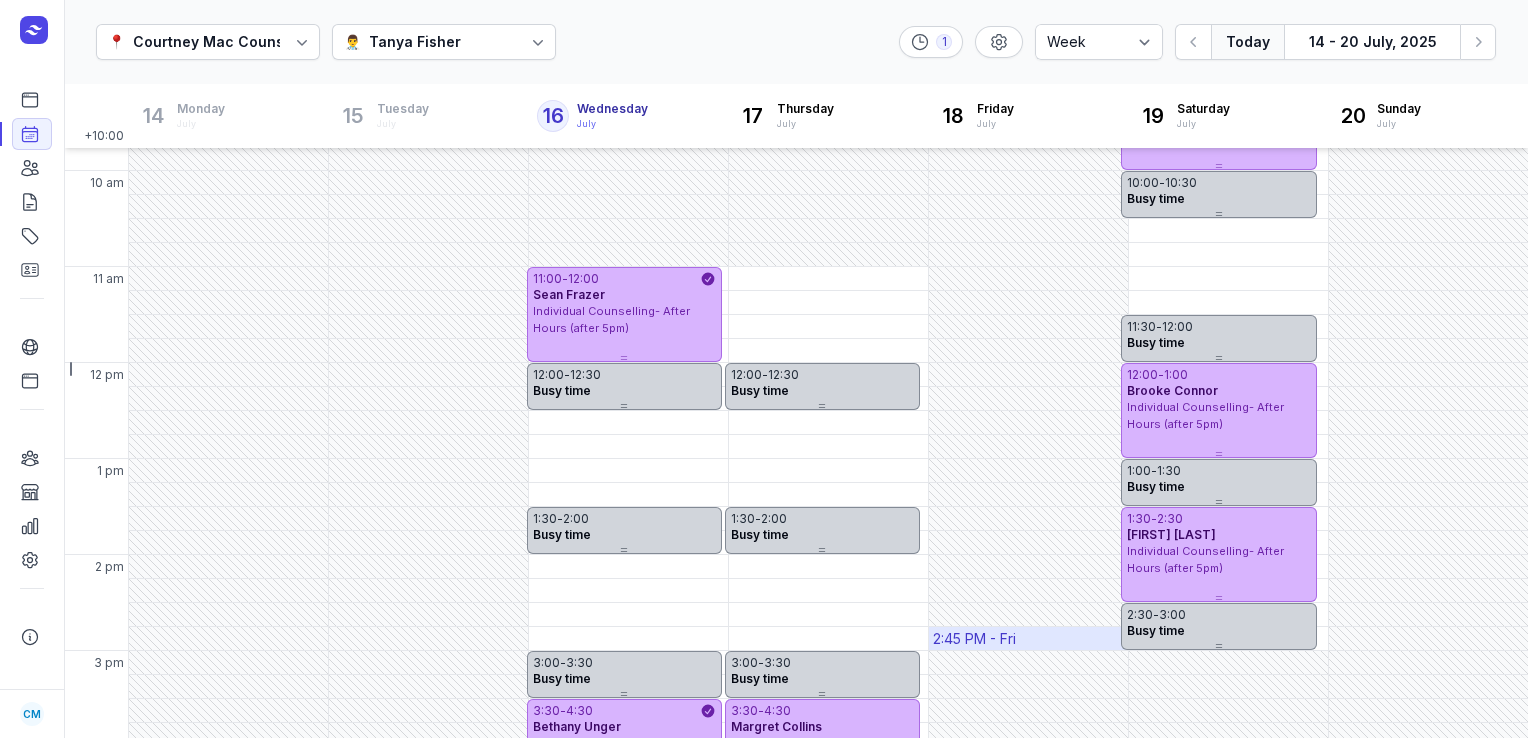 scroll, scrollTop: 0, scrollLeft: 0, axis: both 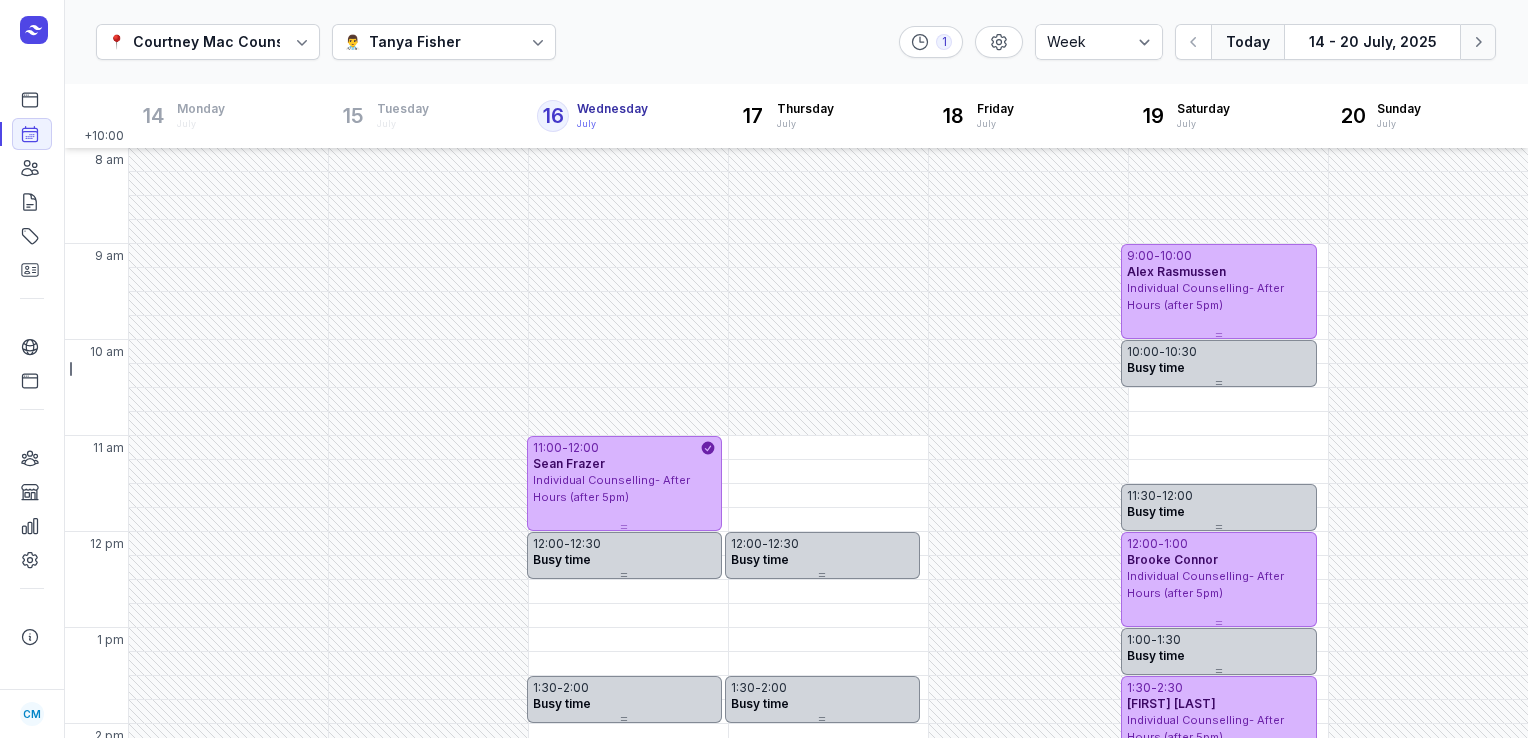 click 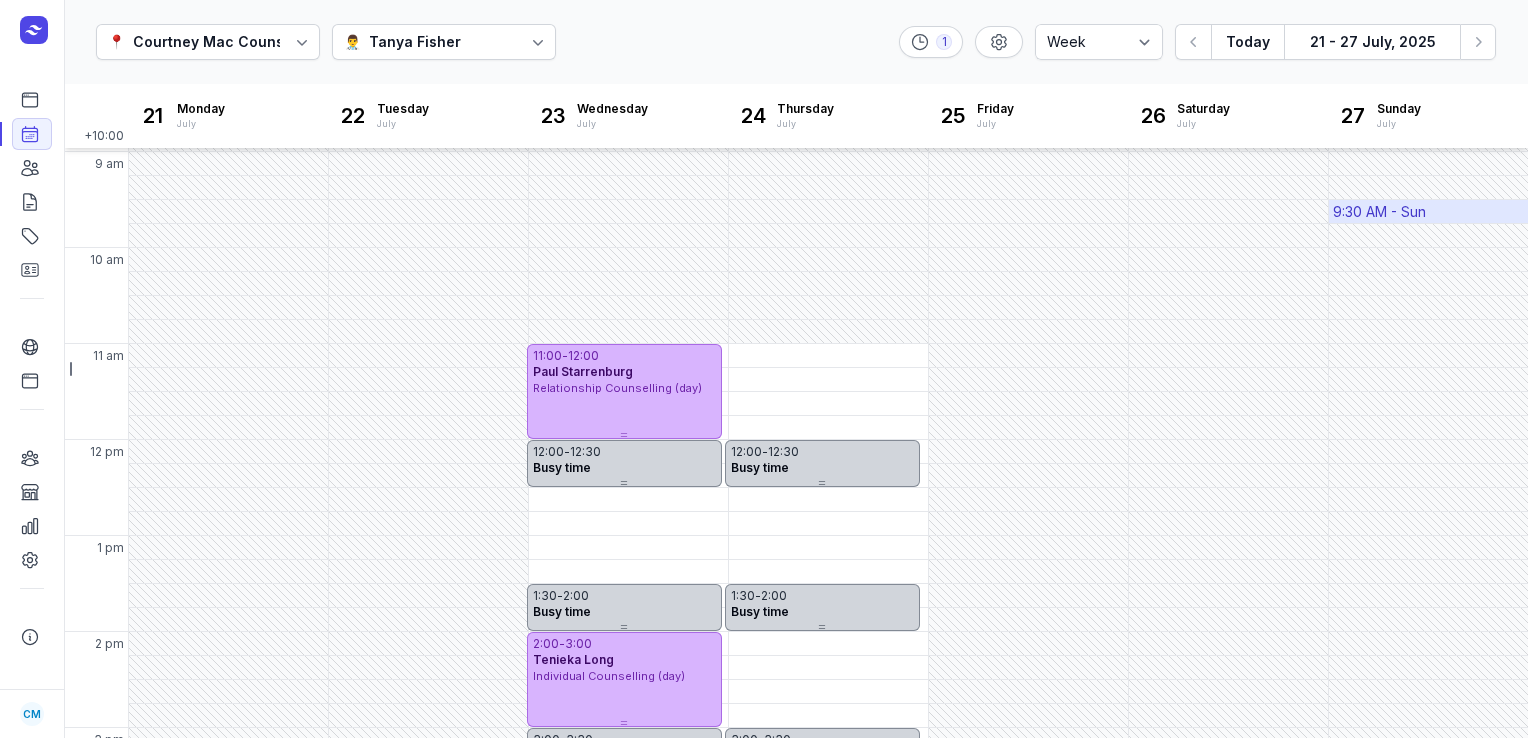 scroll, scrollTop: 68, scrollLeft: 0, axis: vertical 